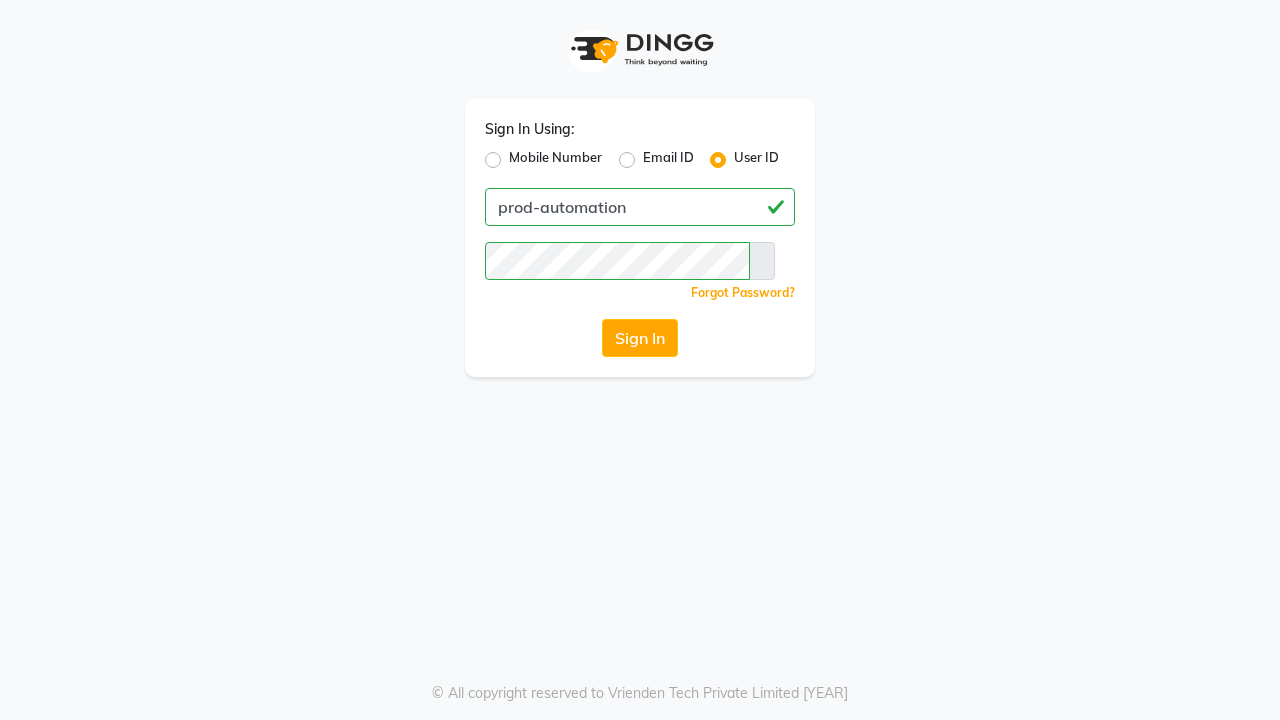 scroll, scrollTop: 0, scrollLeft: 0, axis: both 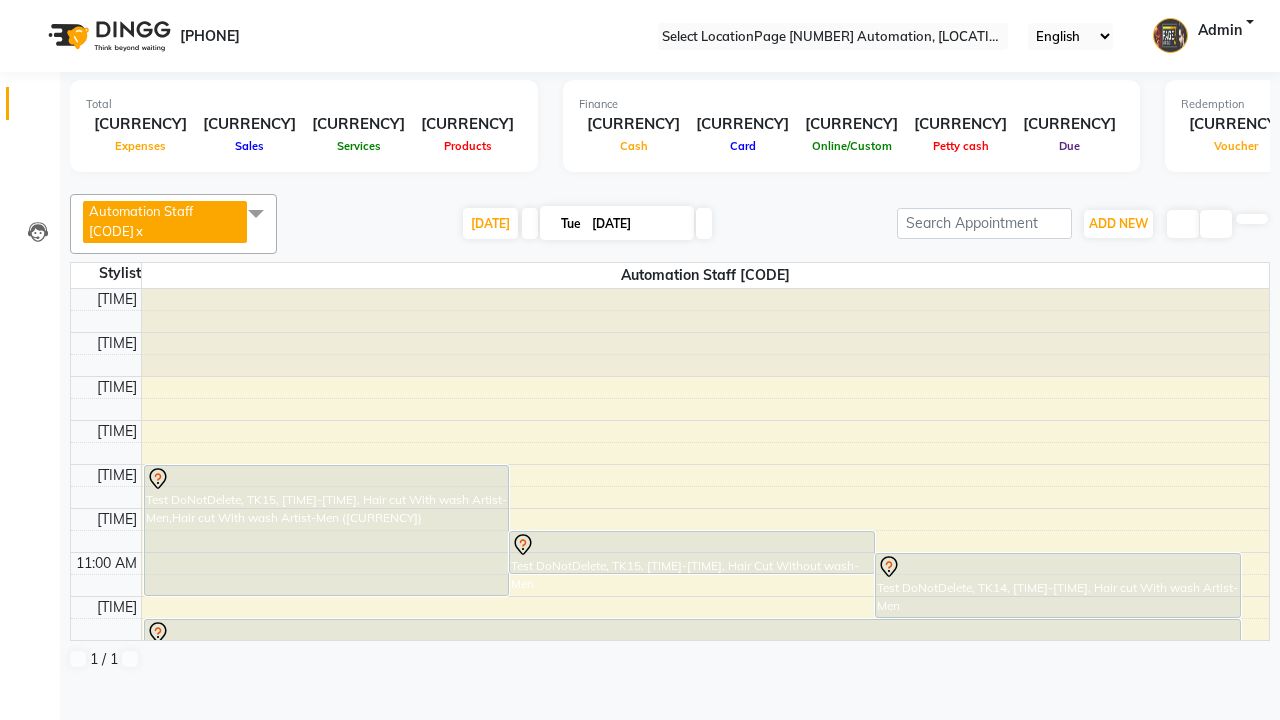 click at bounding box center [31, 8] 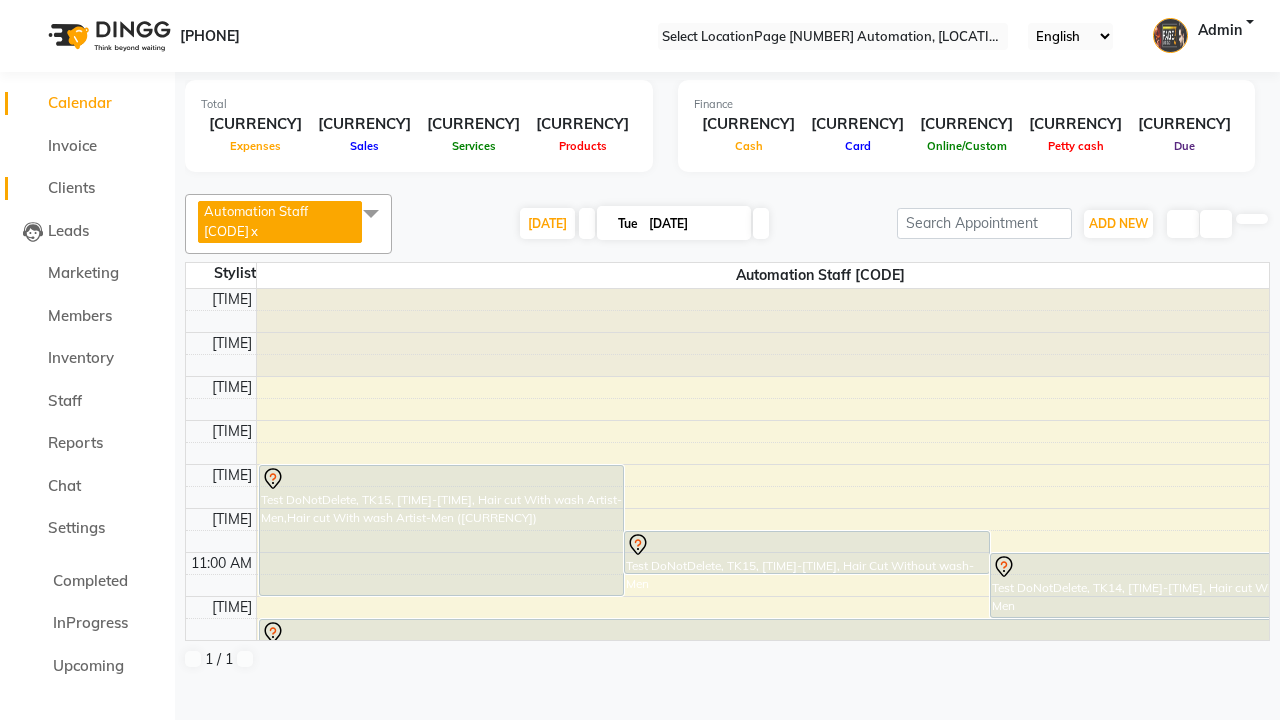 click on "Clients" at bounding box center [71, 187] 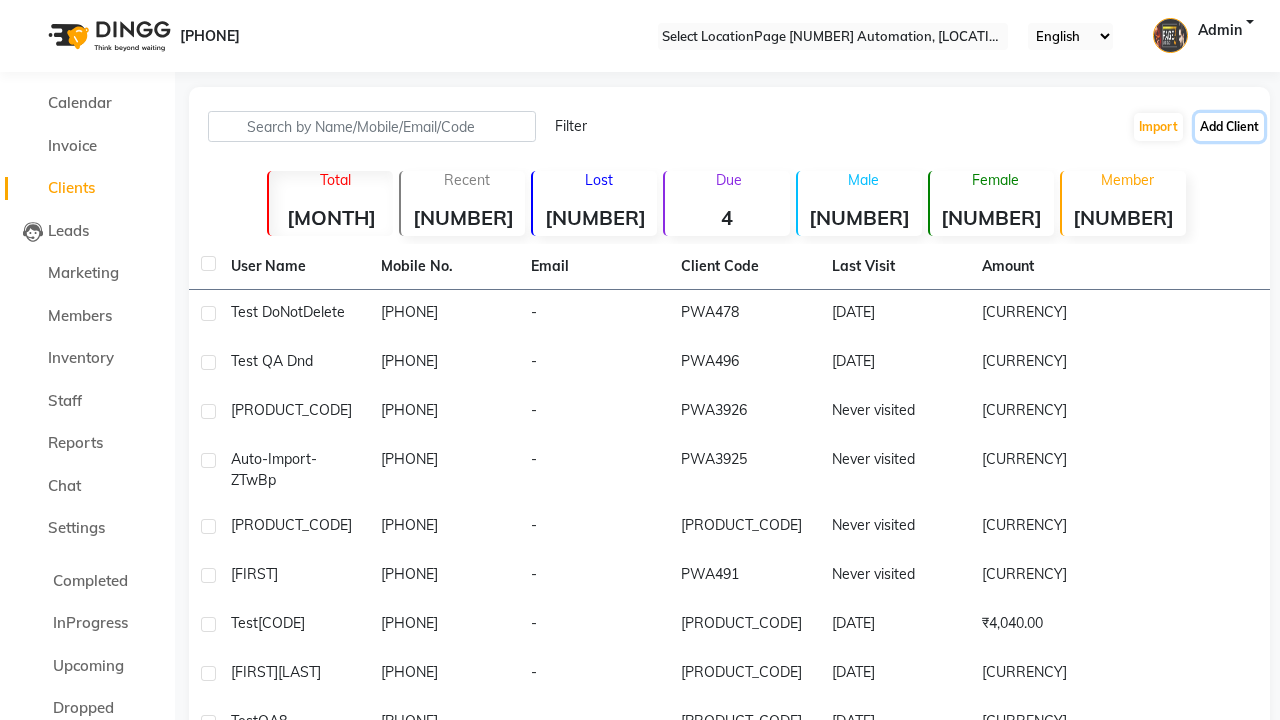 click on "Add Client" at bounding box center [1229, 127] 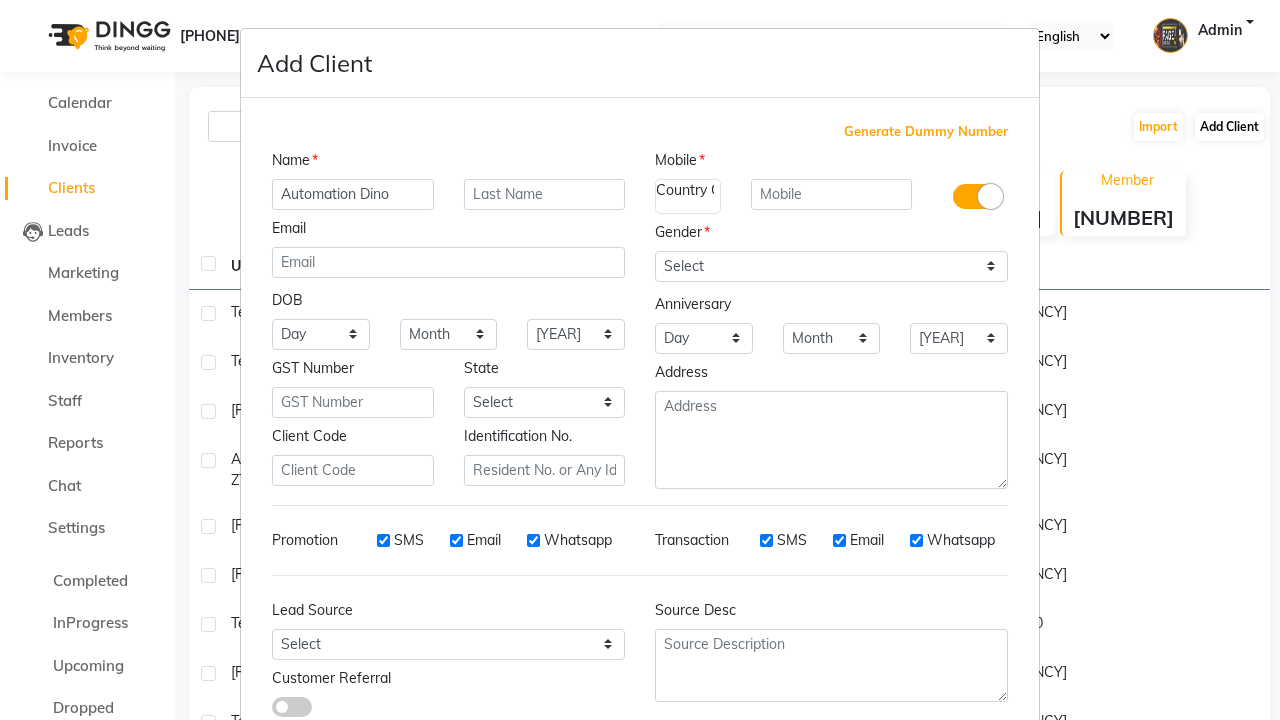 type on "Automation Dino" 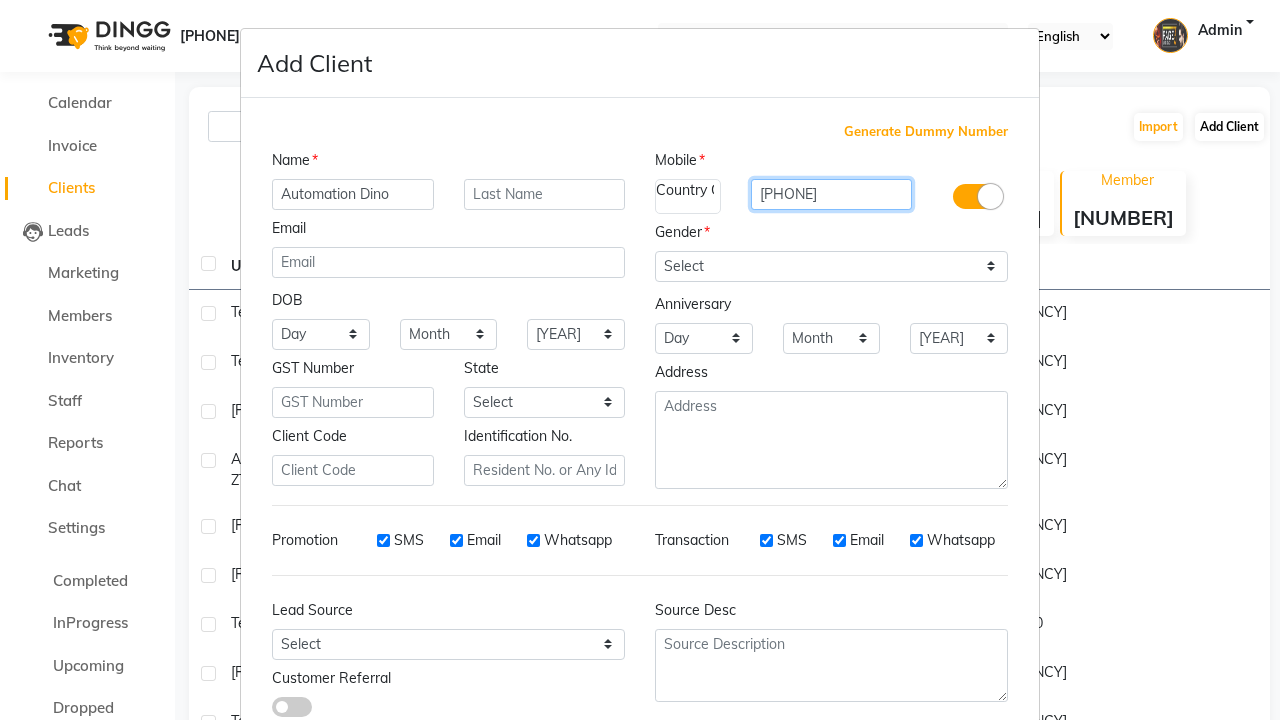 type on "[PHONE]" 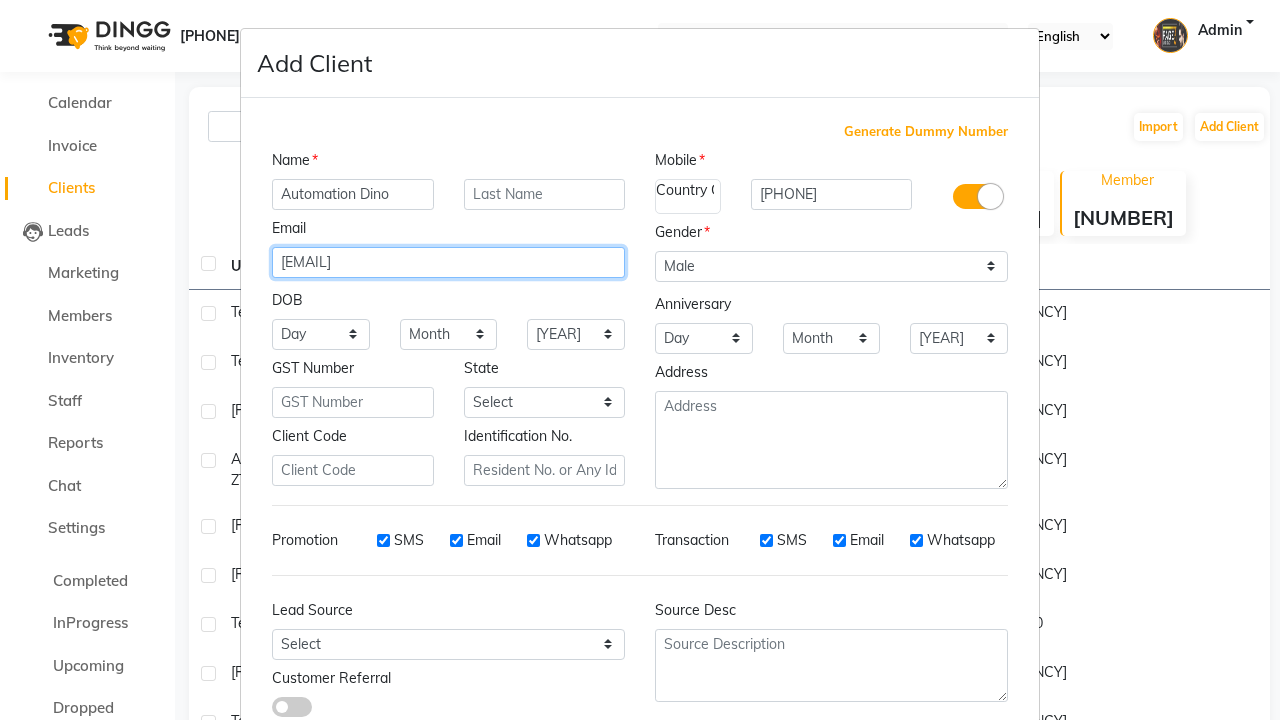 type on "[EMAIL]" 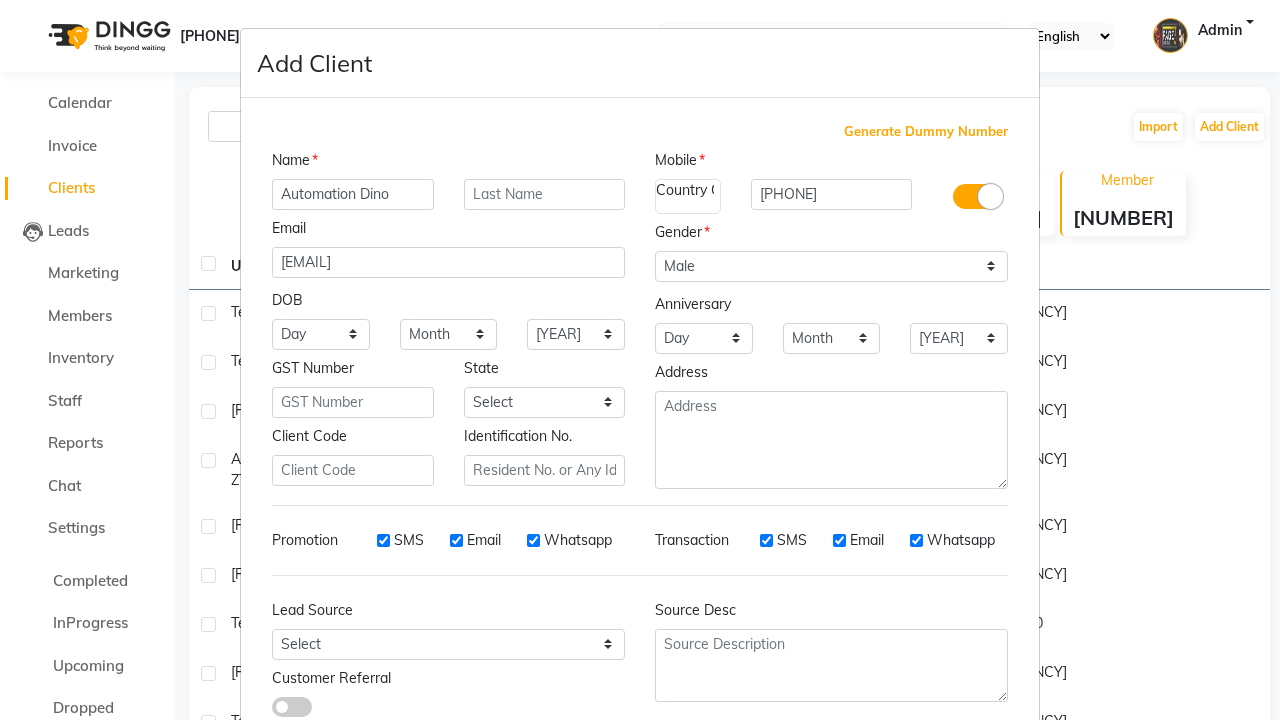 click on "Add" at bounding box center (910, 786) 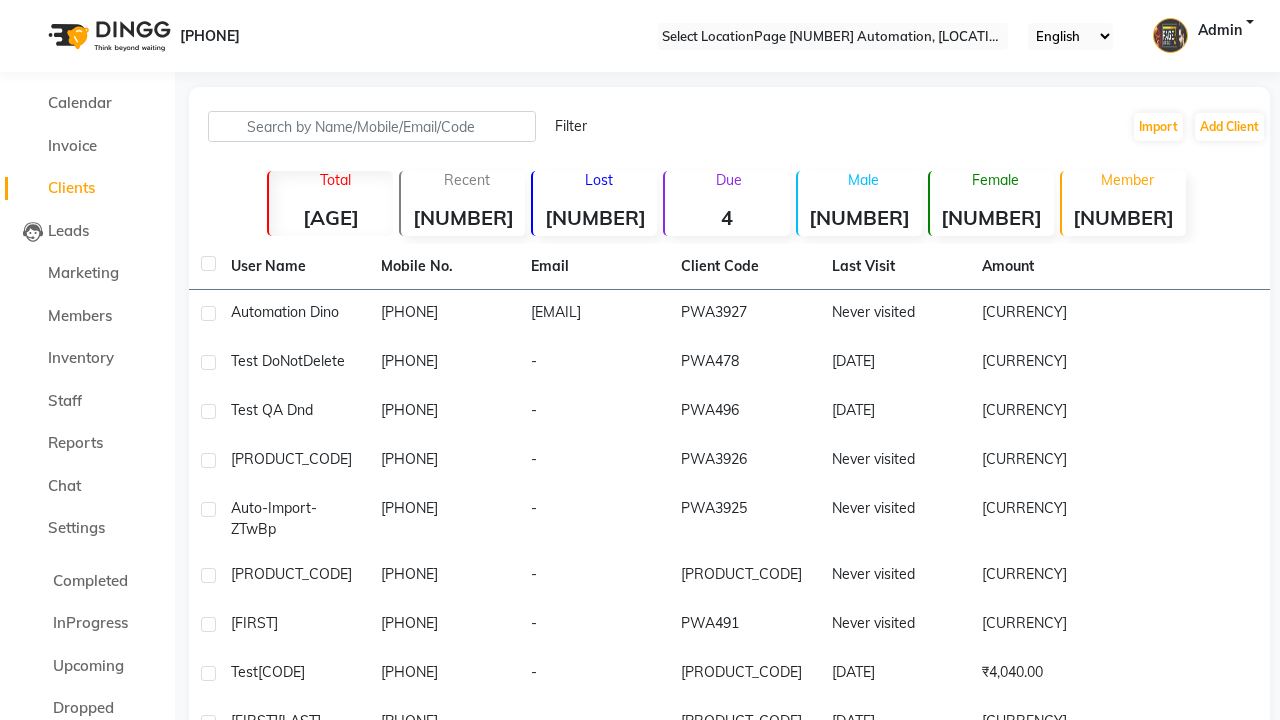 click on "Successfully created new user." at bounding box center (640, 914) 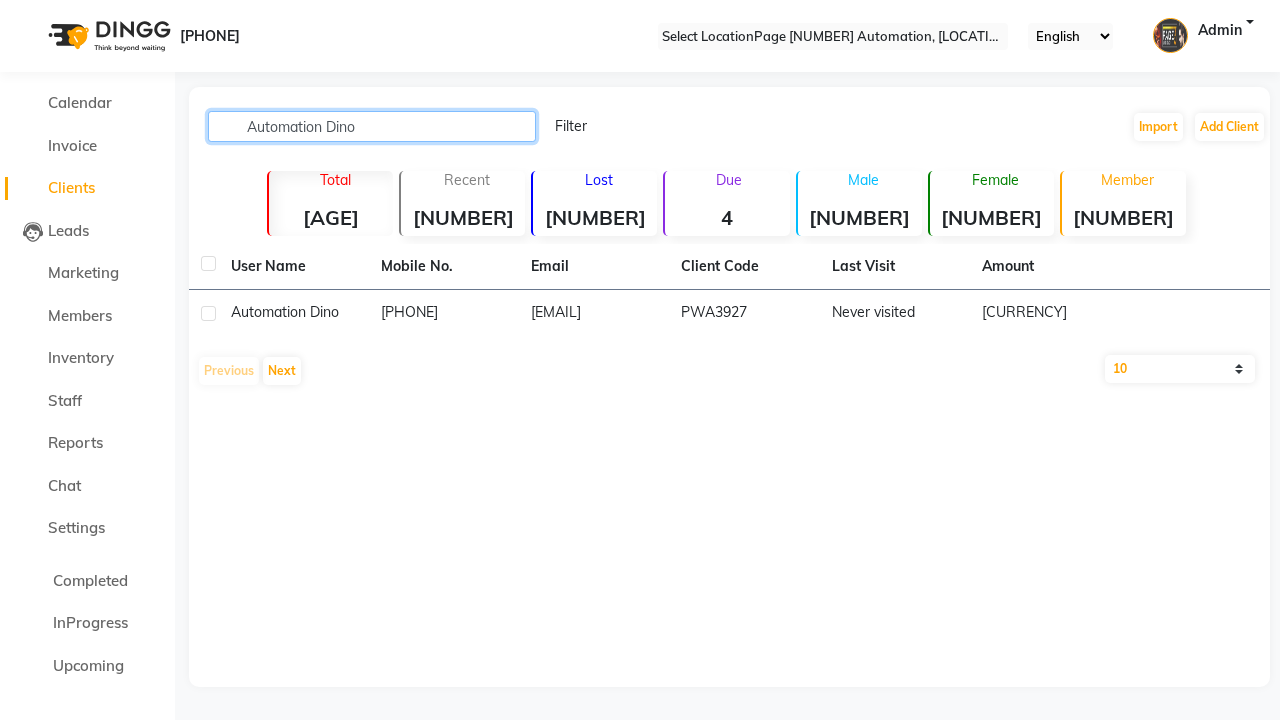 type on "Automation Dino" 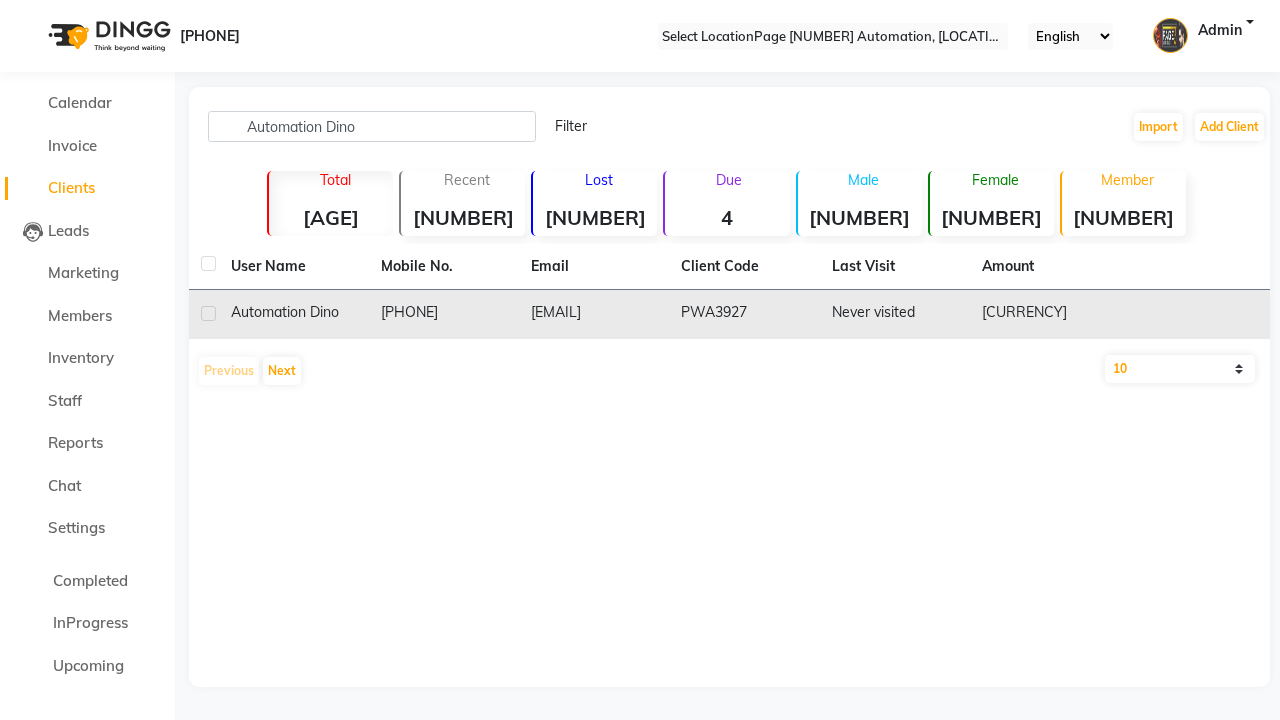 click on "PWA3927" at bounding box center [744, 314] 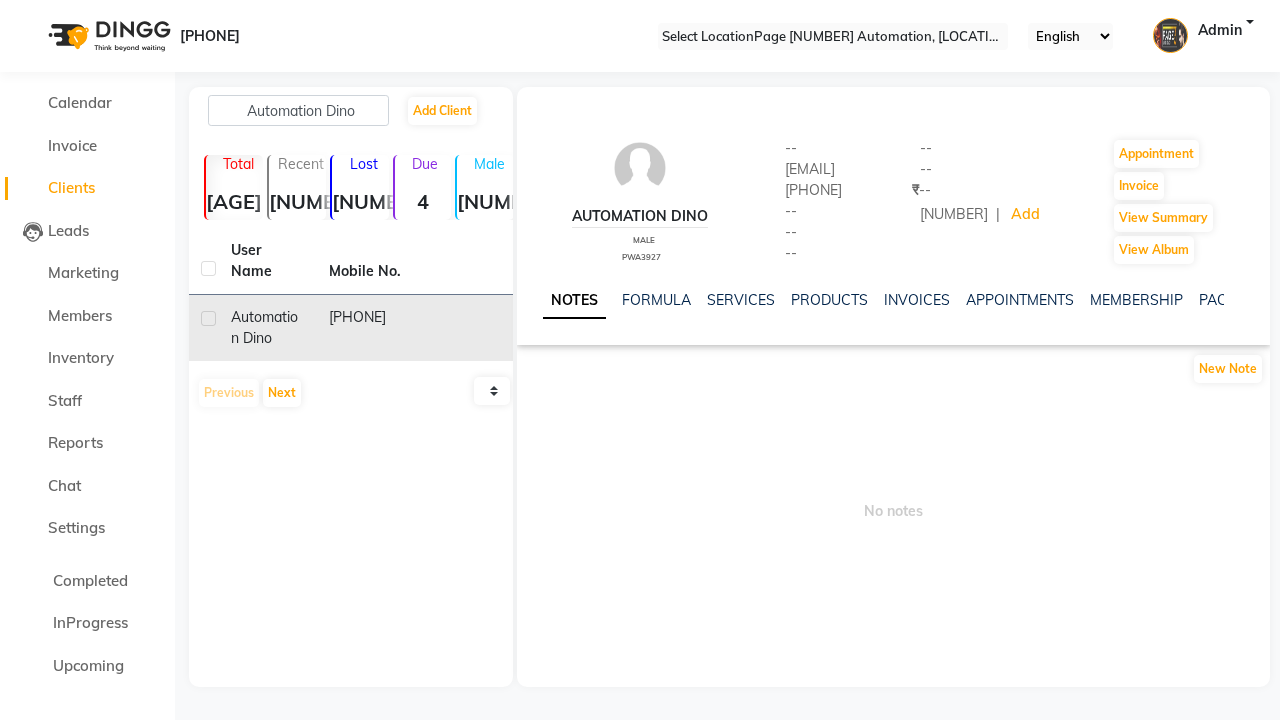 click at bounding box center [1262, 107] 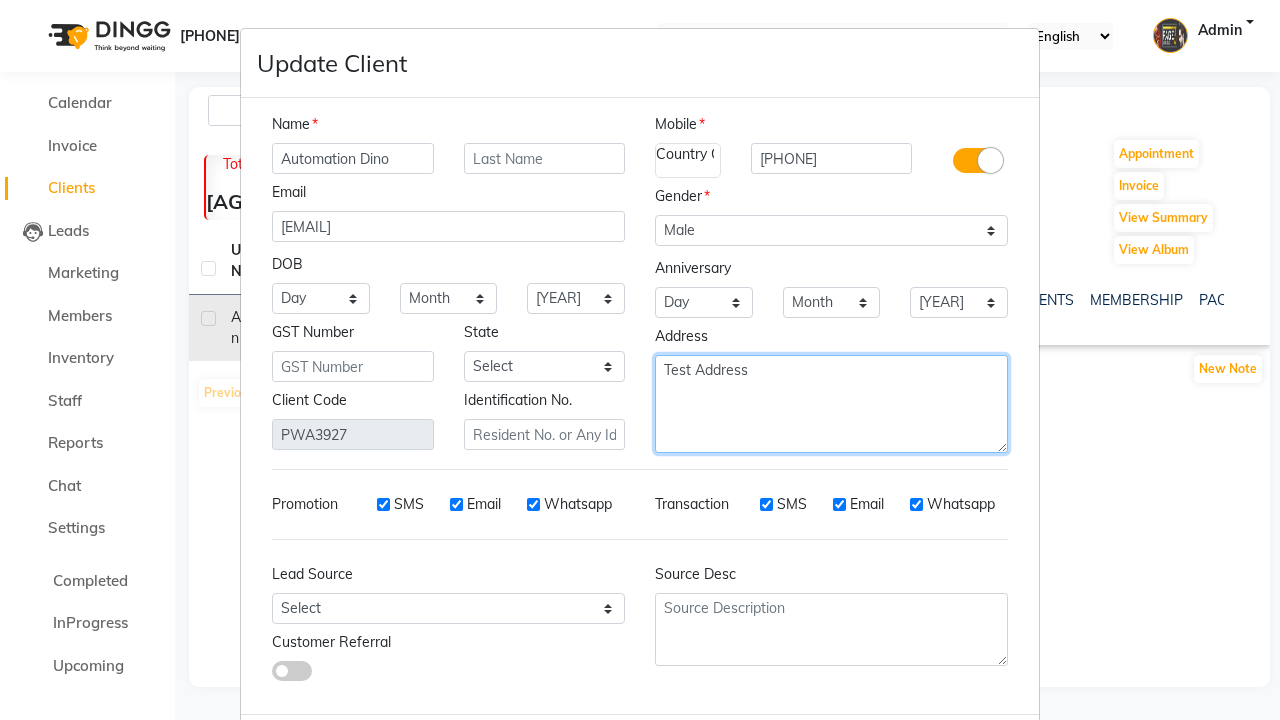 type on "Test Address" 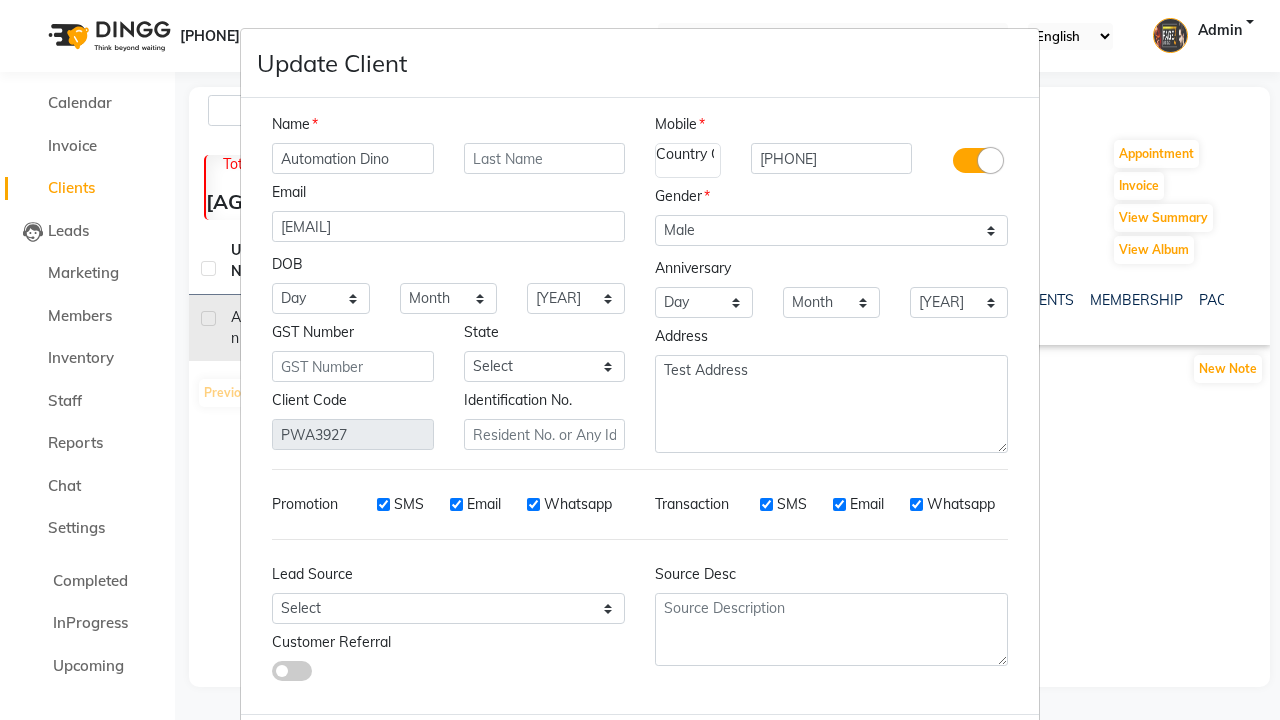 click on "Update" at bounding box center [897, 750] 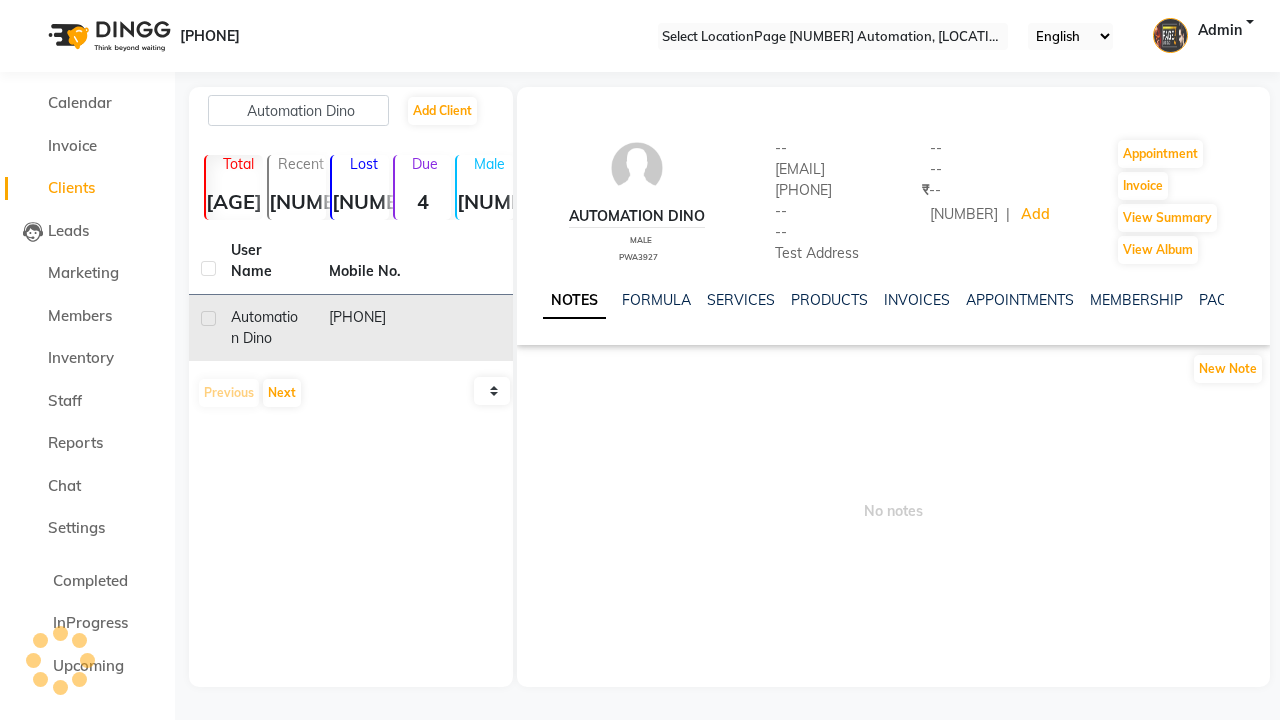 scroll, scrollTop: 93, scrollLeft: 0, axis: vertical 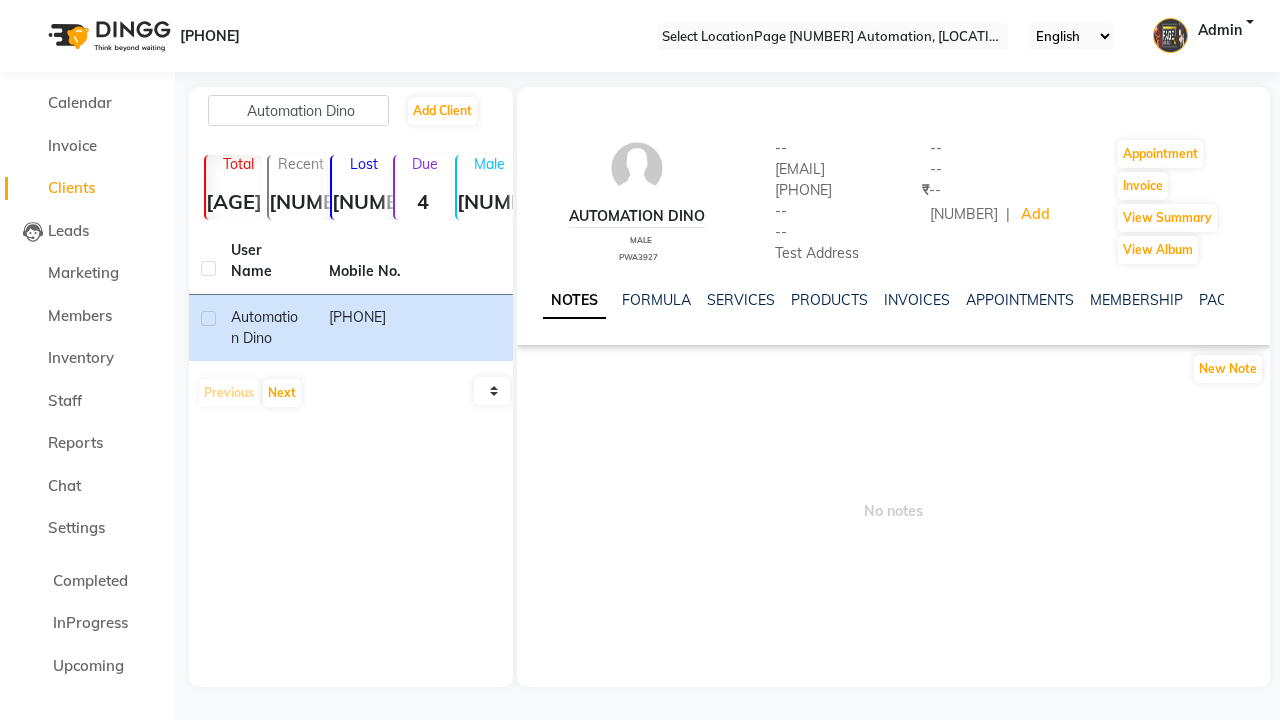 click on "user updated successfully" at bounding box center (640, 751) 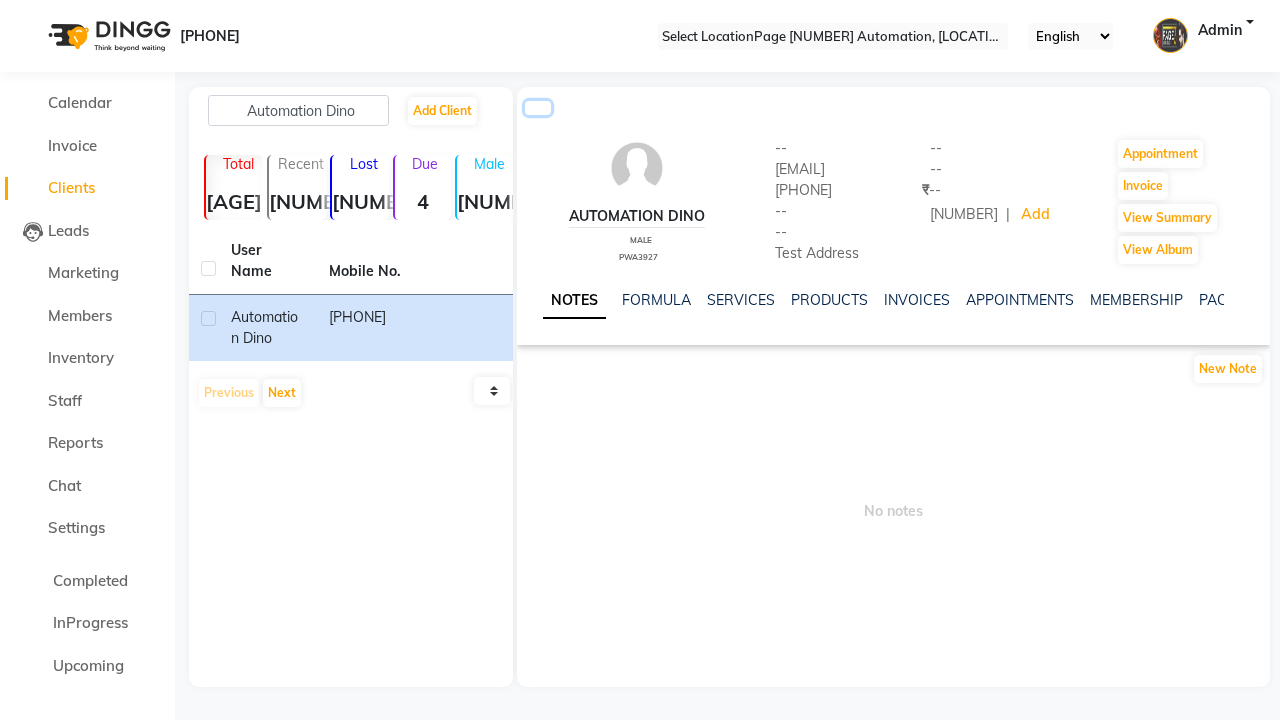 click at bounding box center [538, 108] 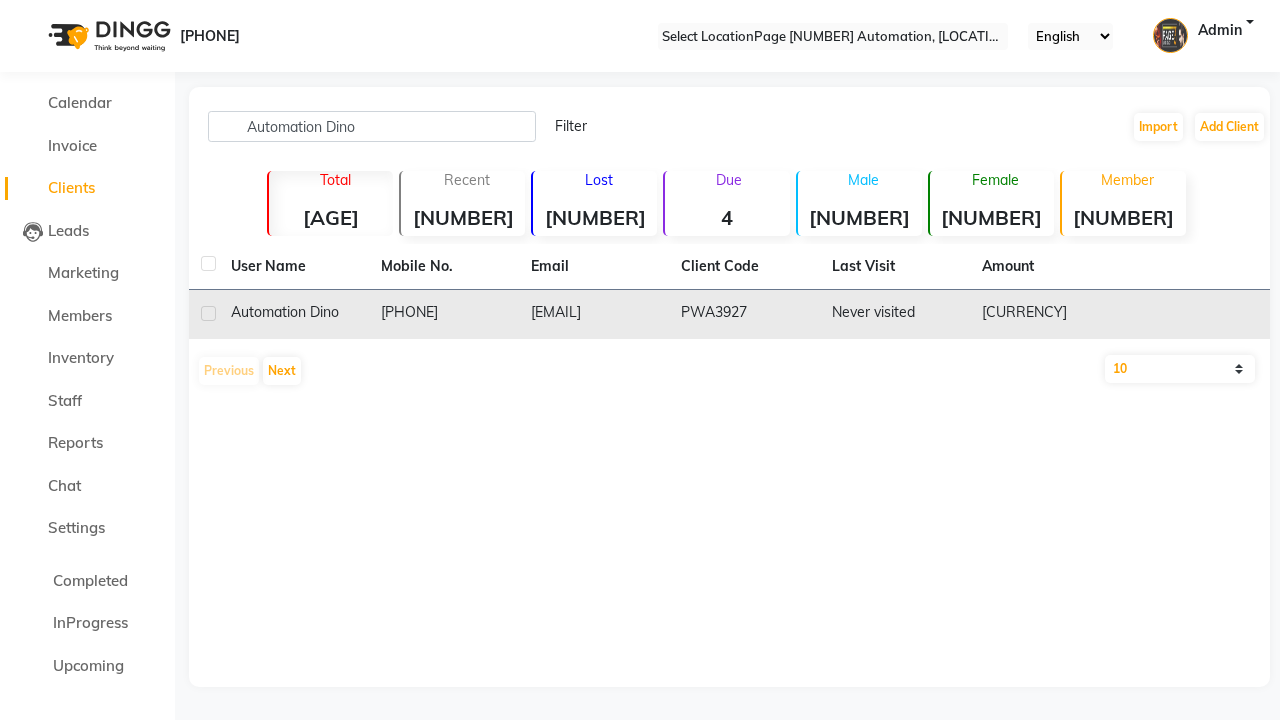 click at bounding box center (208, 313) 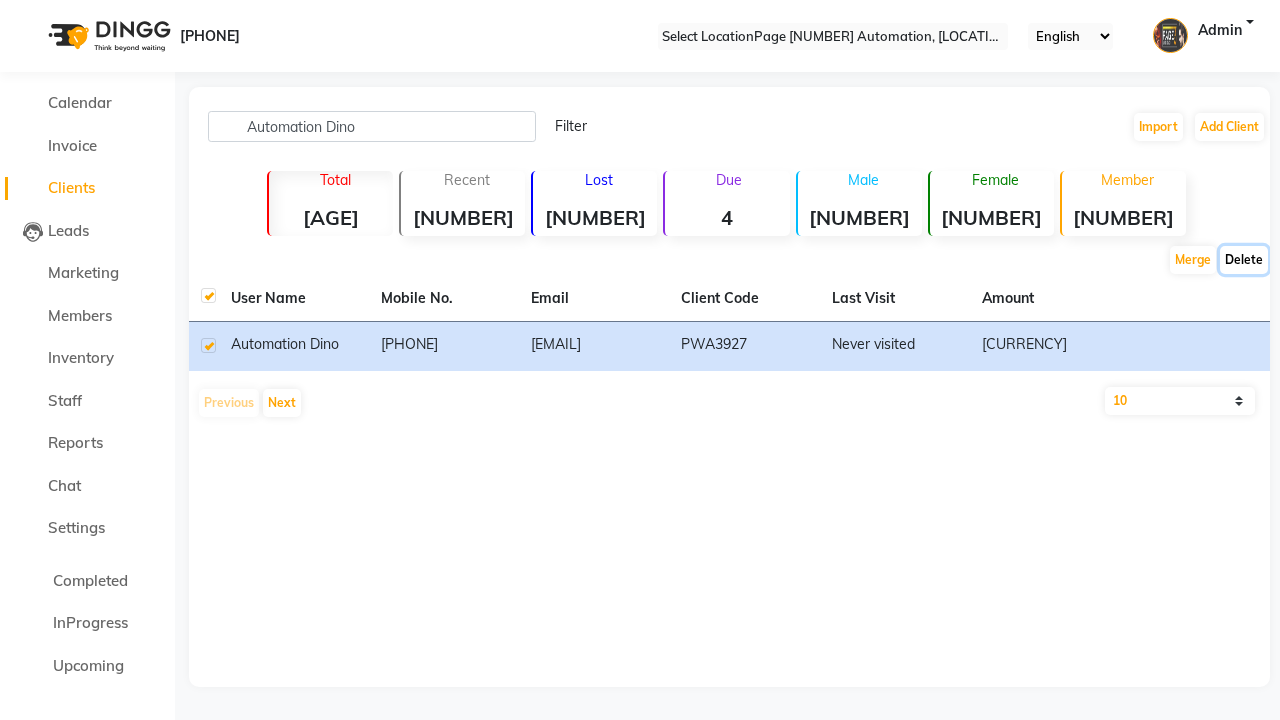 click on "Delete" at bounding box center (1193, 260) 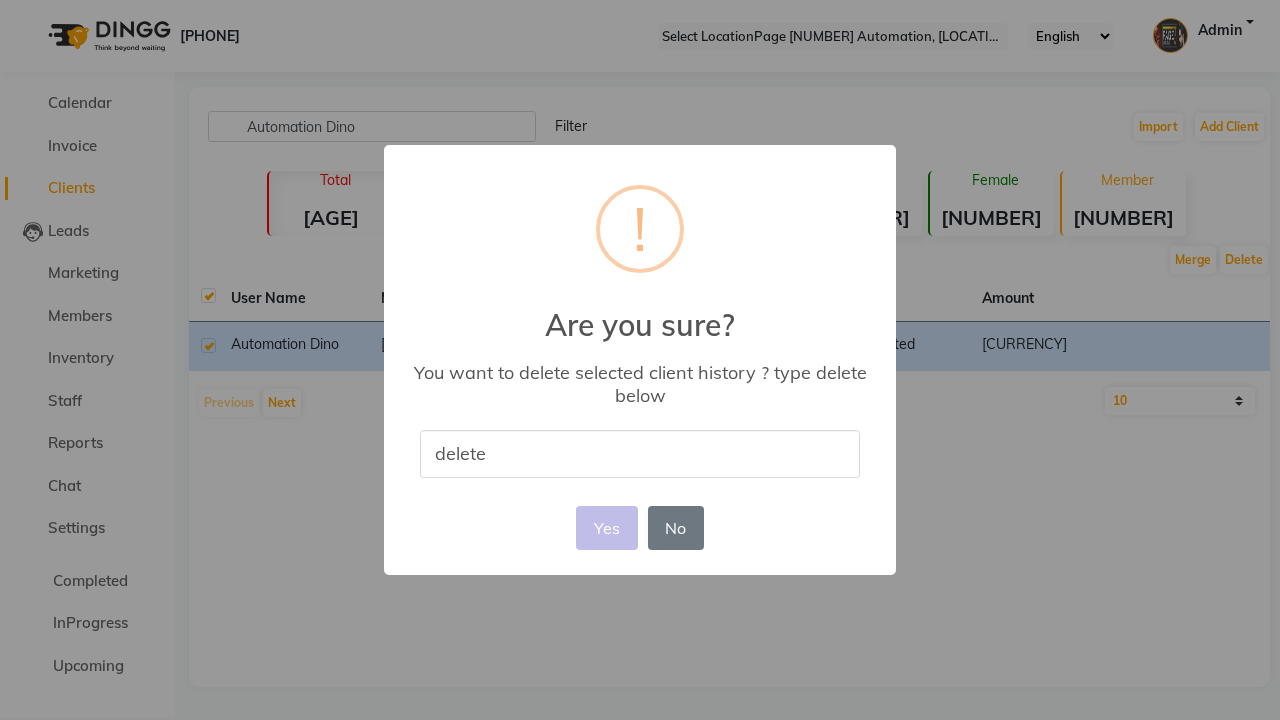 type on "delete" 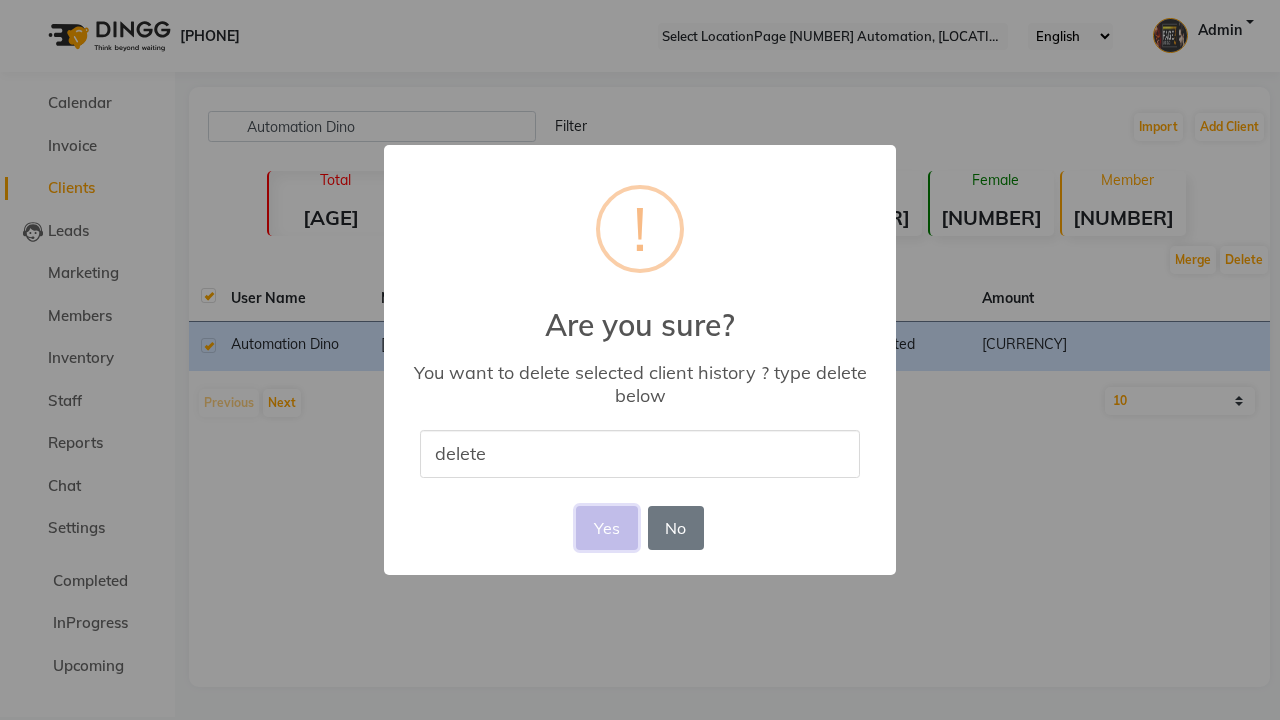 click on "Yes" at bounding box center [606, 528] 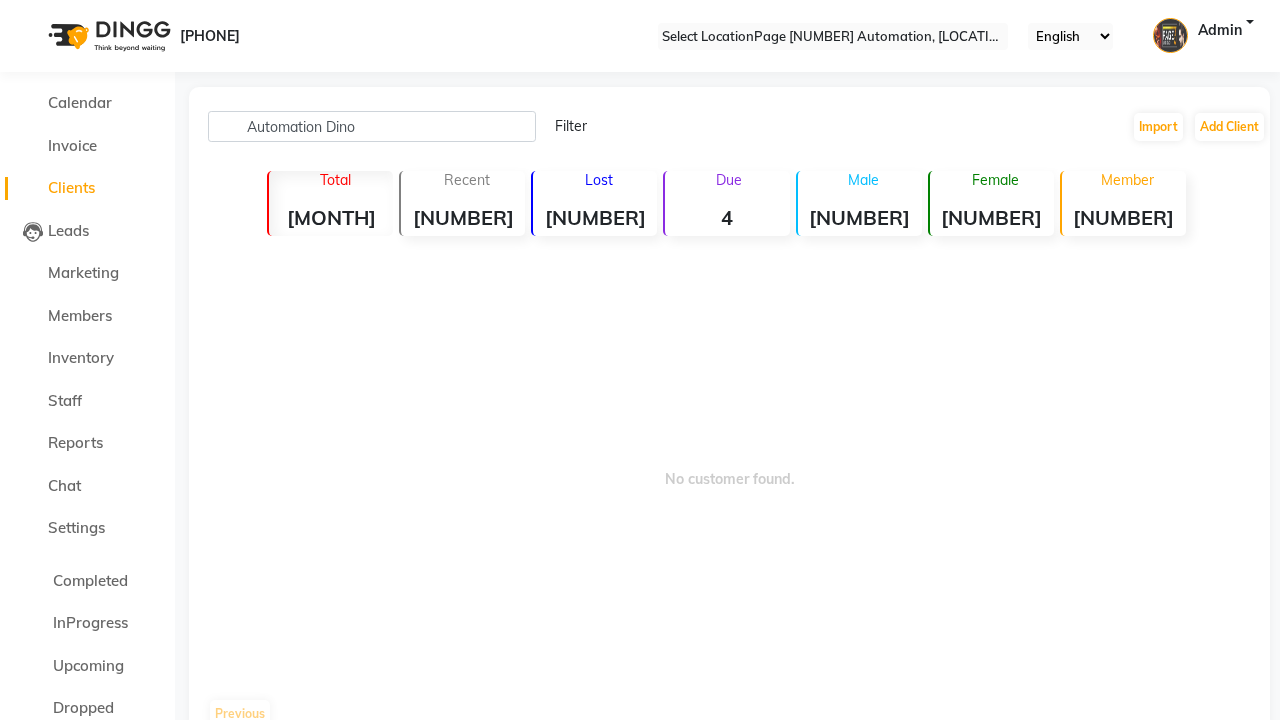 click on "User history remove successfully." at bounding box center (640, 795) 